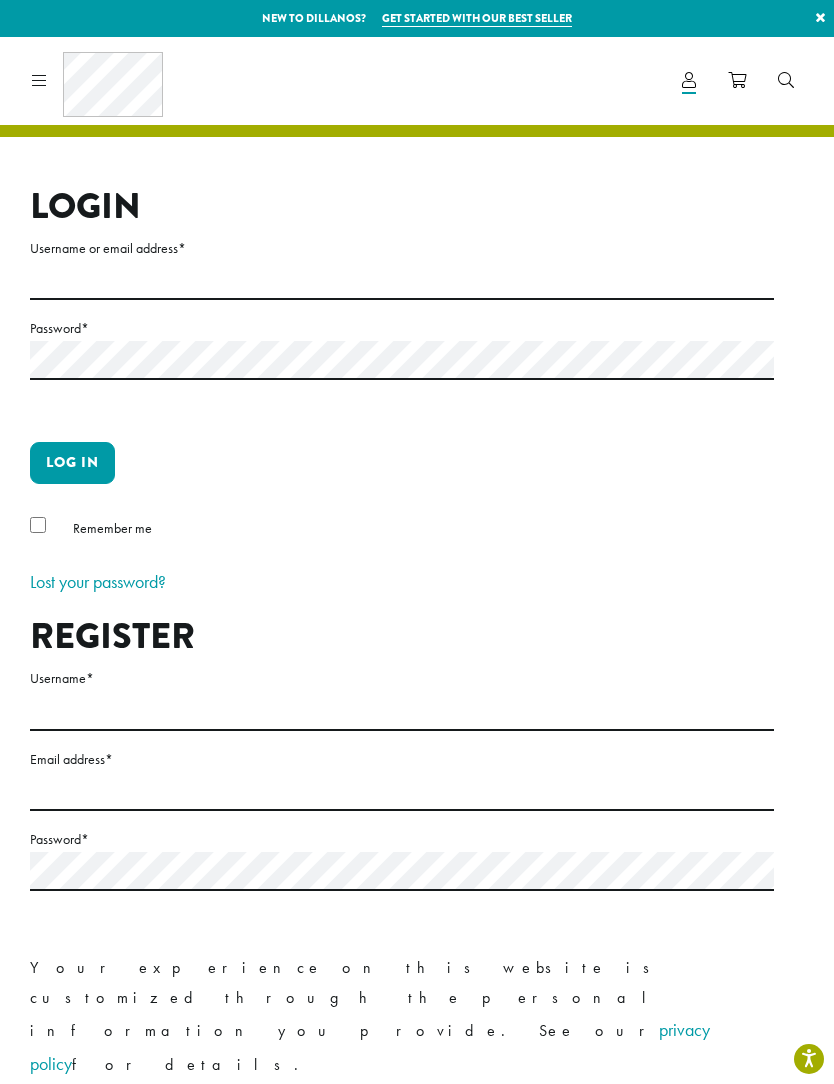 scroll, scrollTop: 0, scrollLeft: 0, axis: both 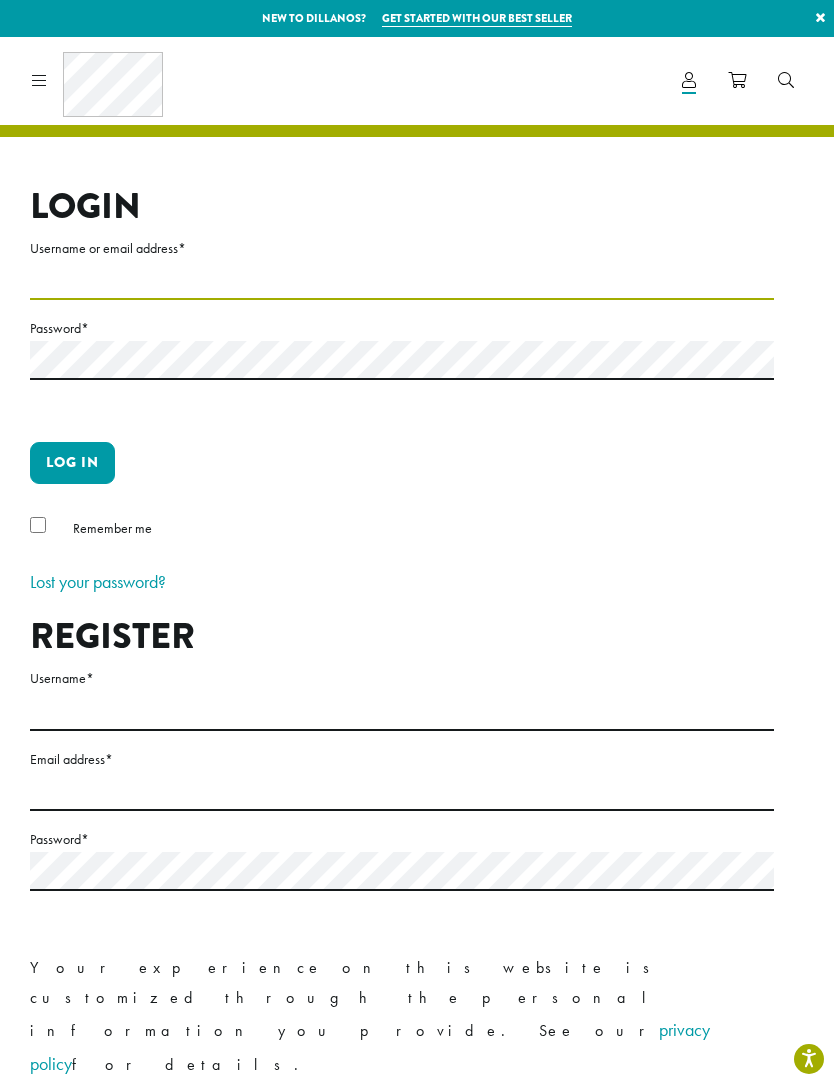 type on "**********" 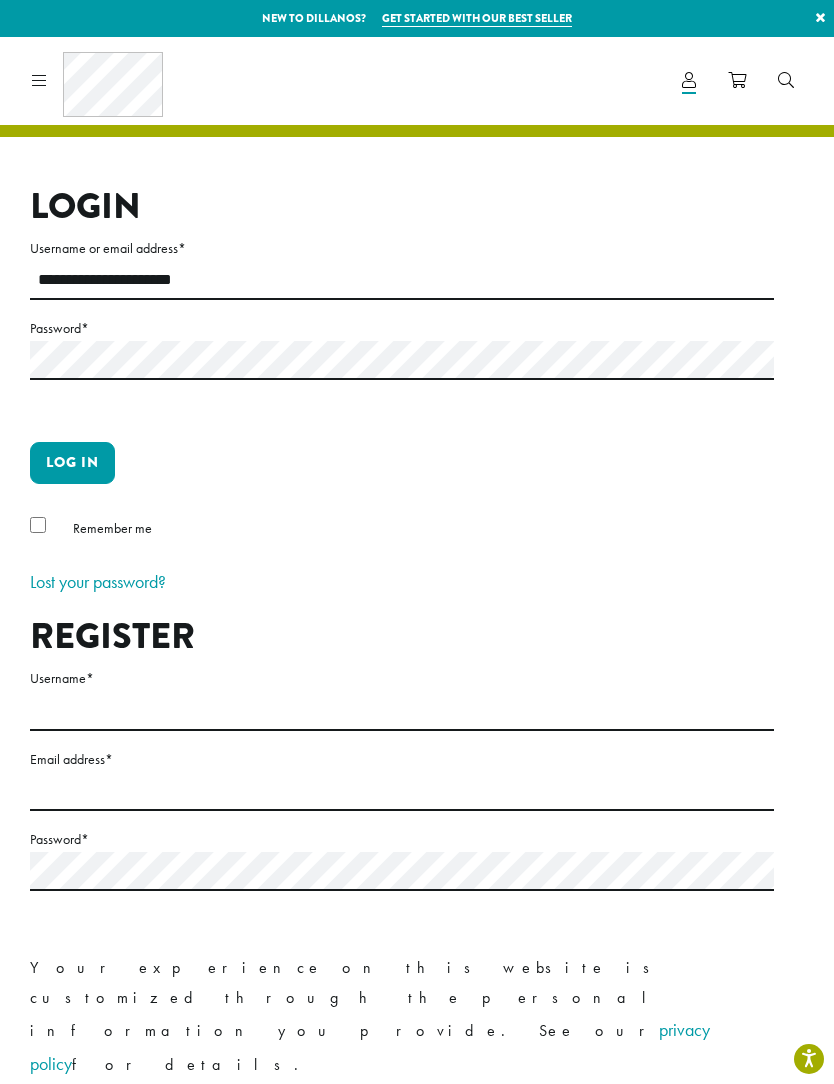 click on "Log in" at bounding box center [72, 463] 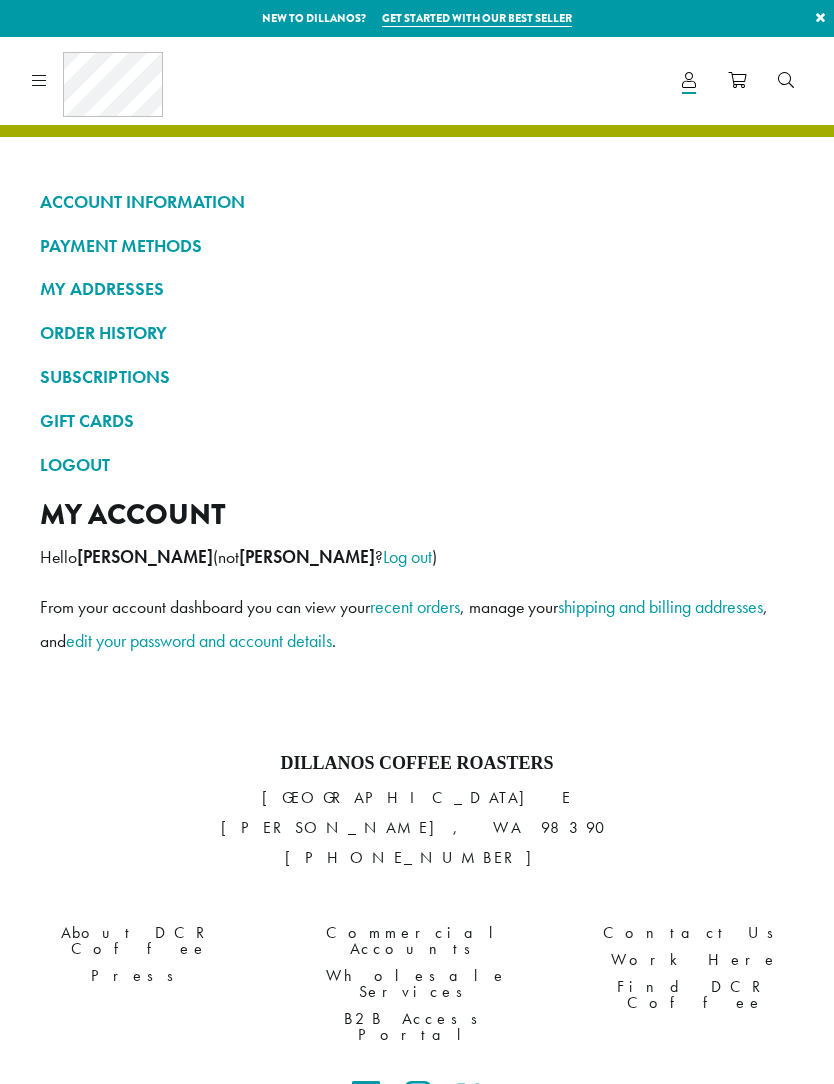 scroll, scrollTop: 0, scrollLeft: 0, axis: both 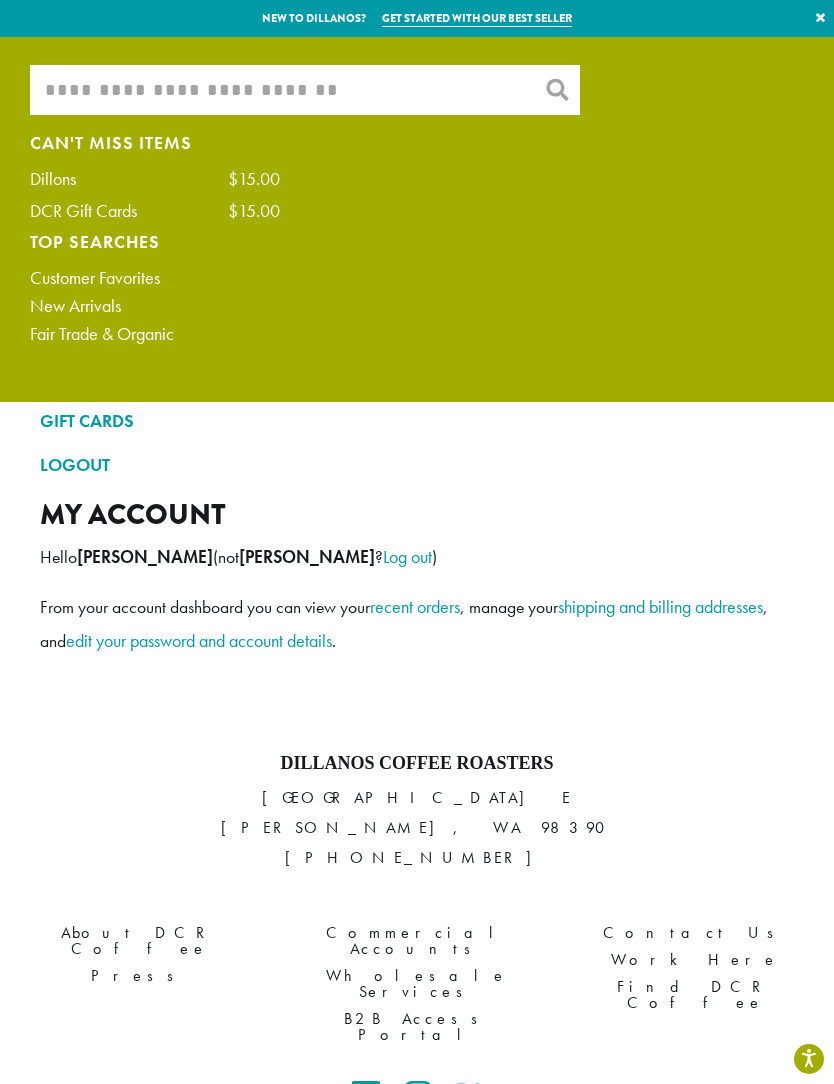 click on "What are you searching for?" at bounding box center (305, 90) 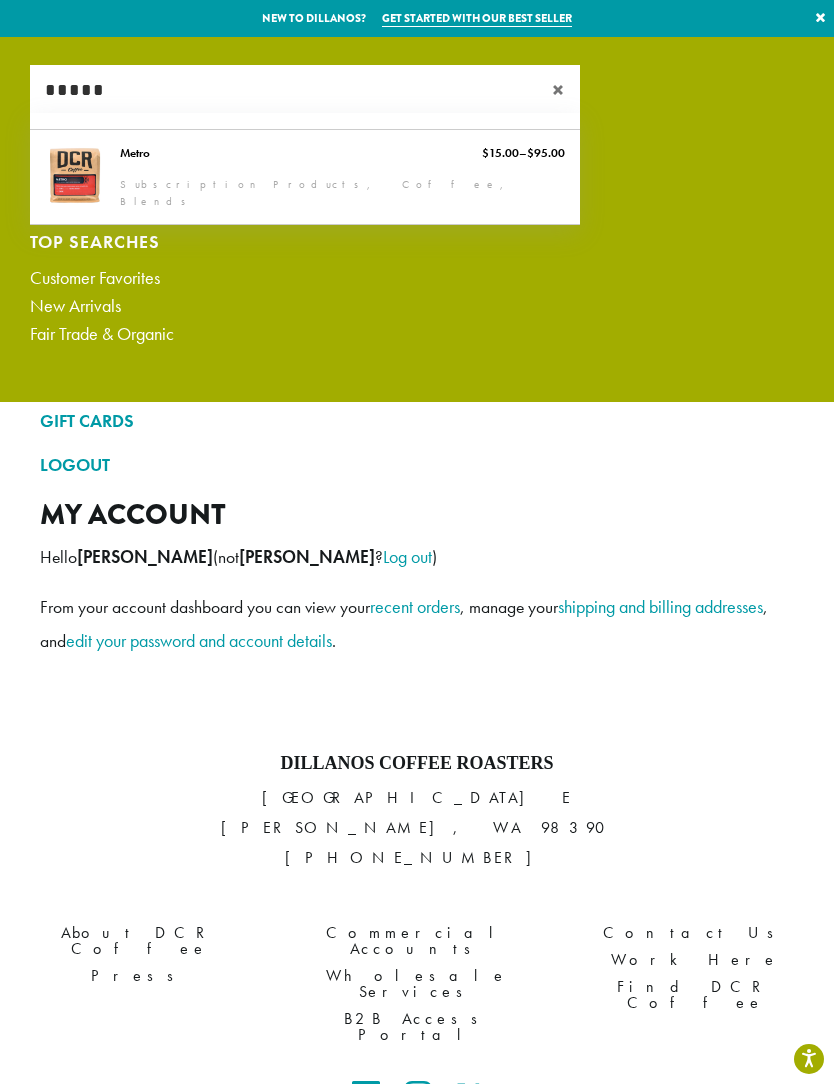 type on "*****" 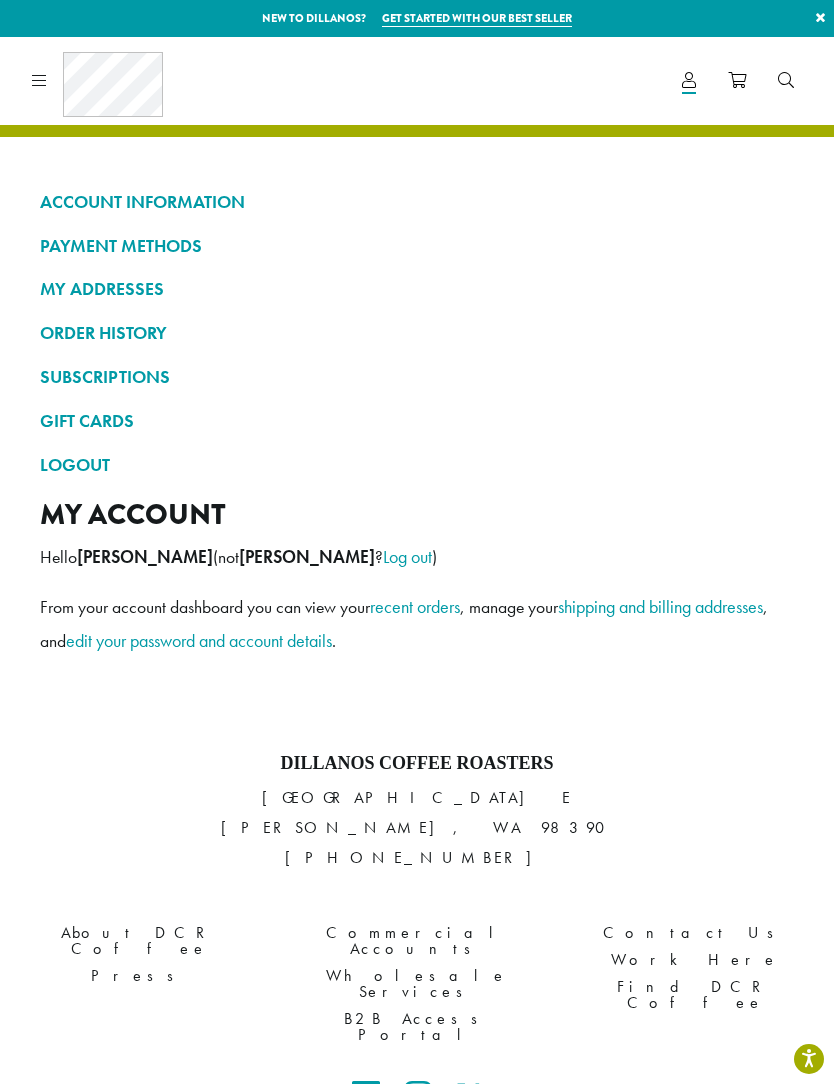 type 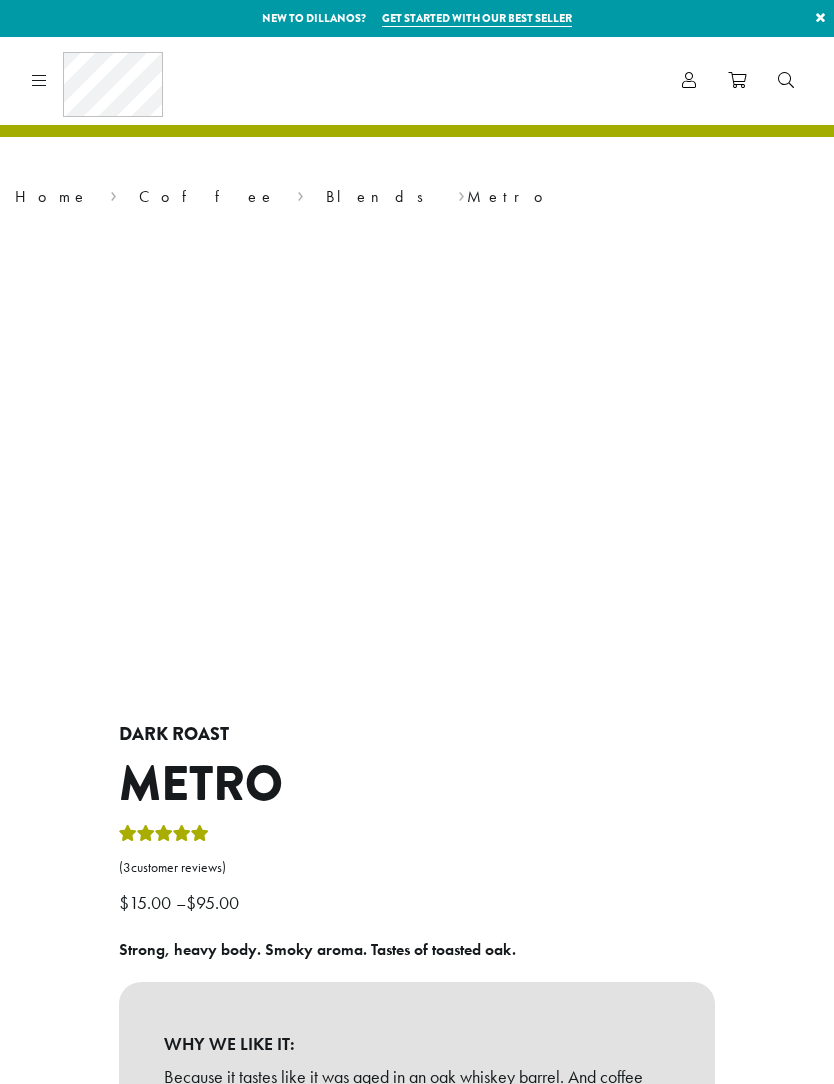 scroll, scrollTop: 0, scrollLeft: 0, axis: both 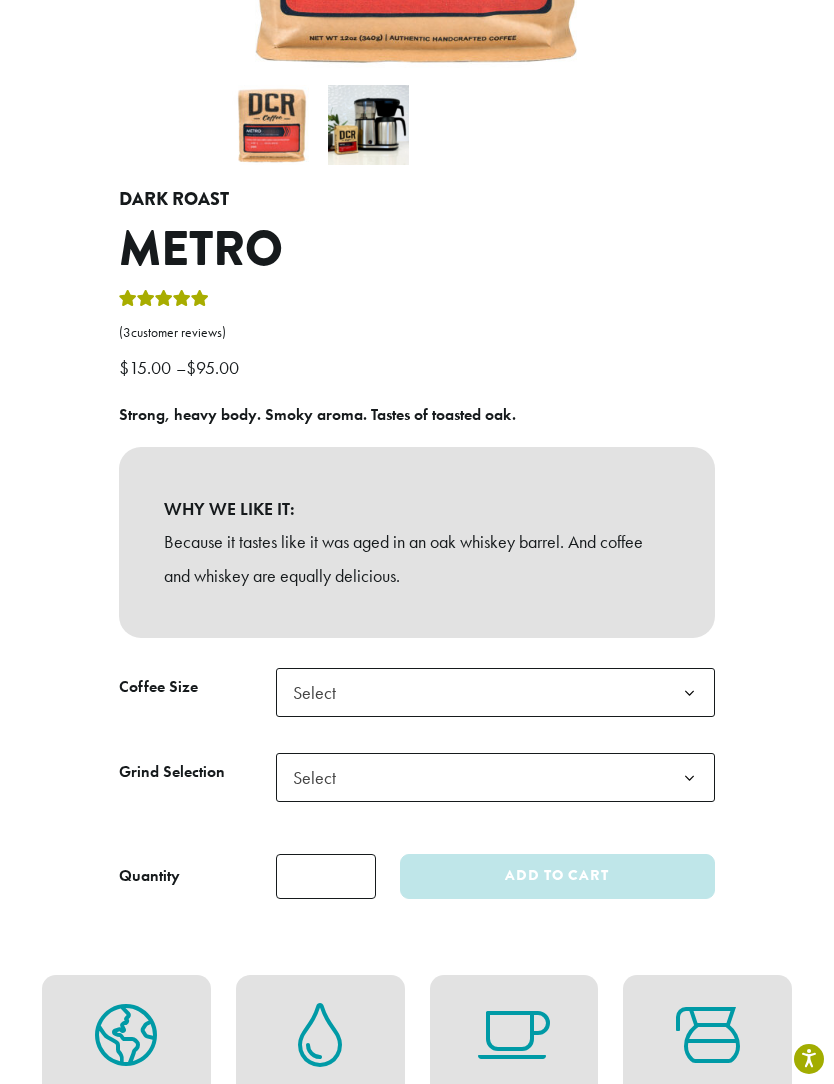click 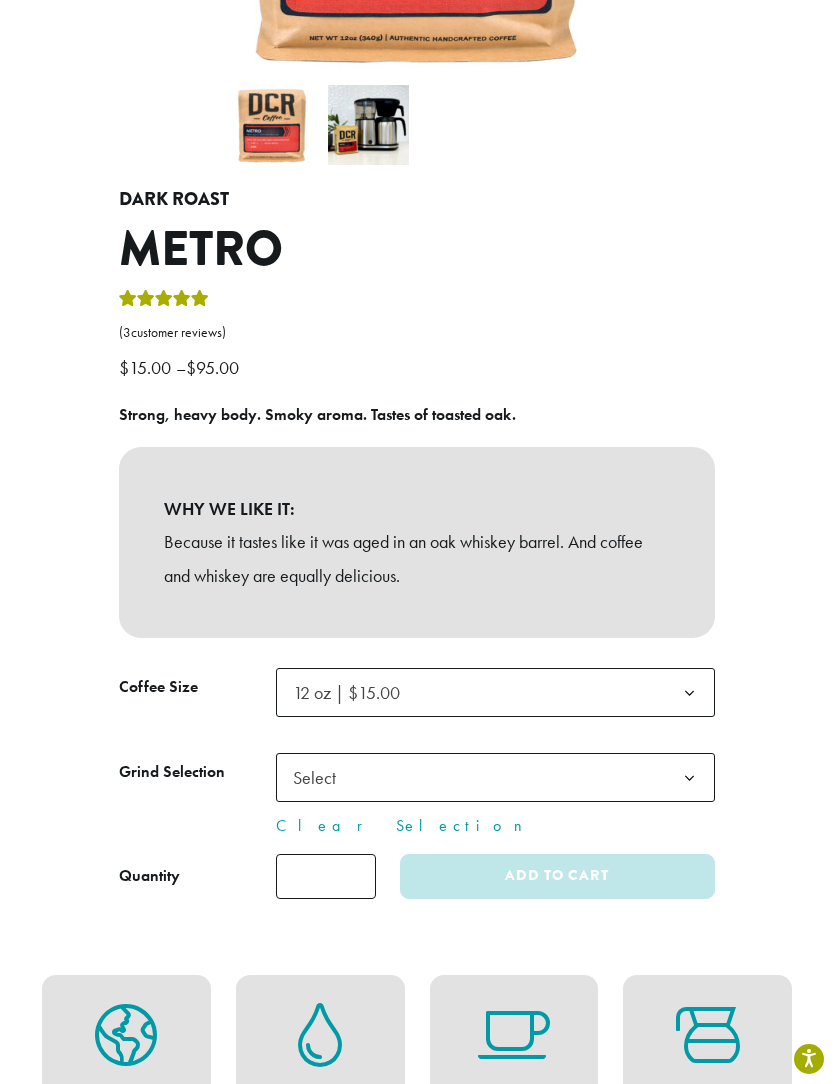 click 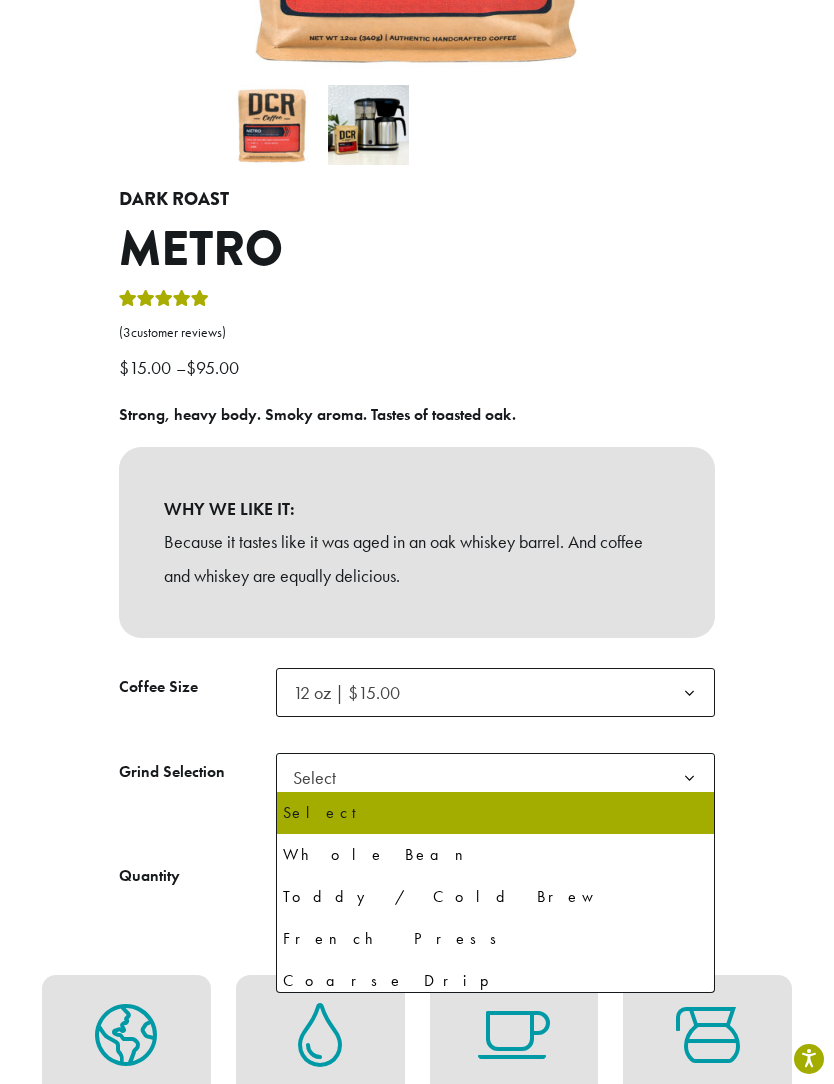 select on "*********" 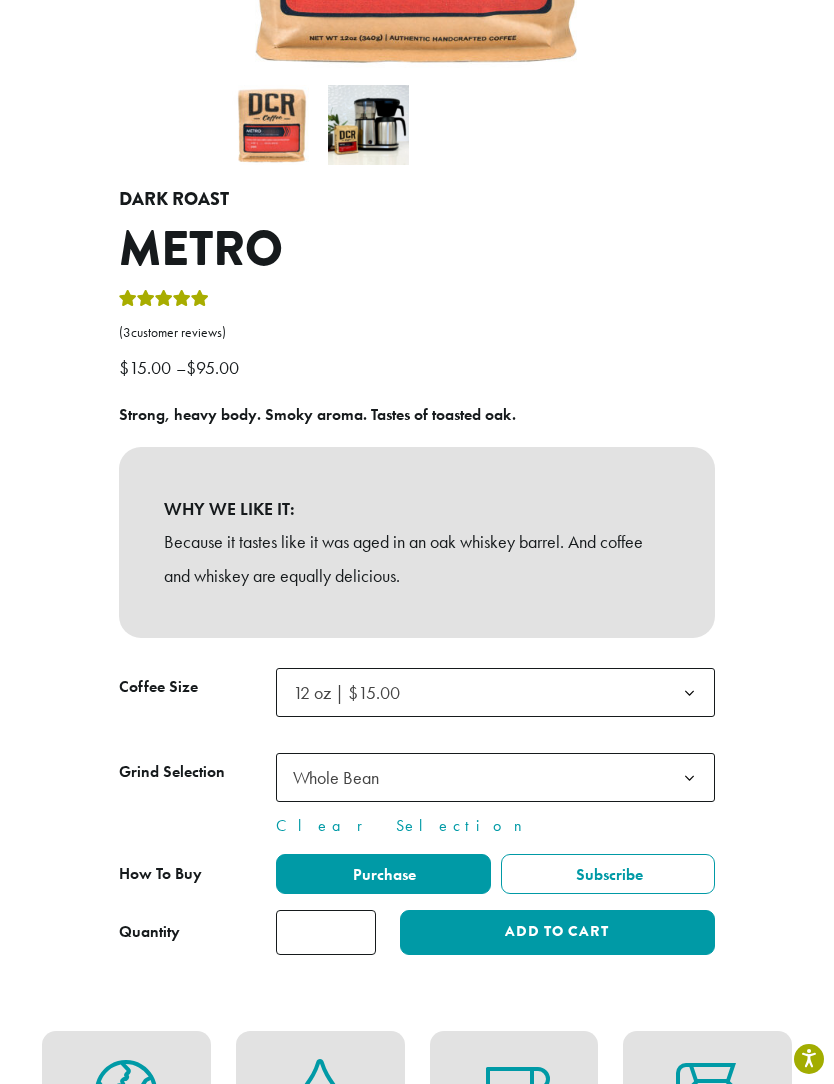 click on "*" 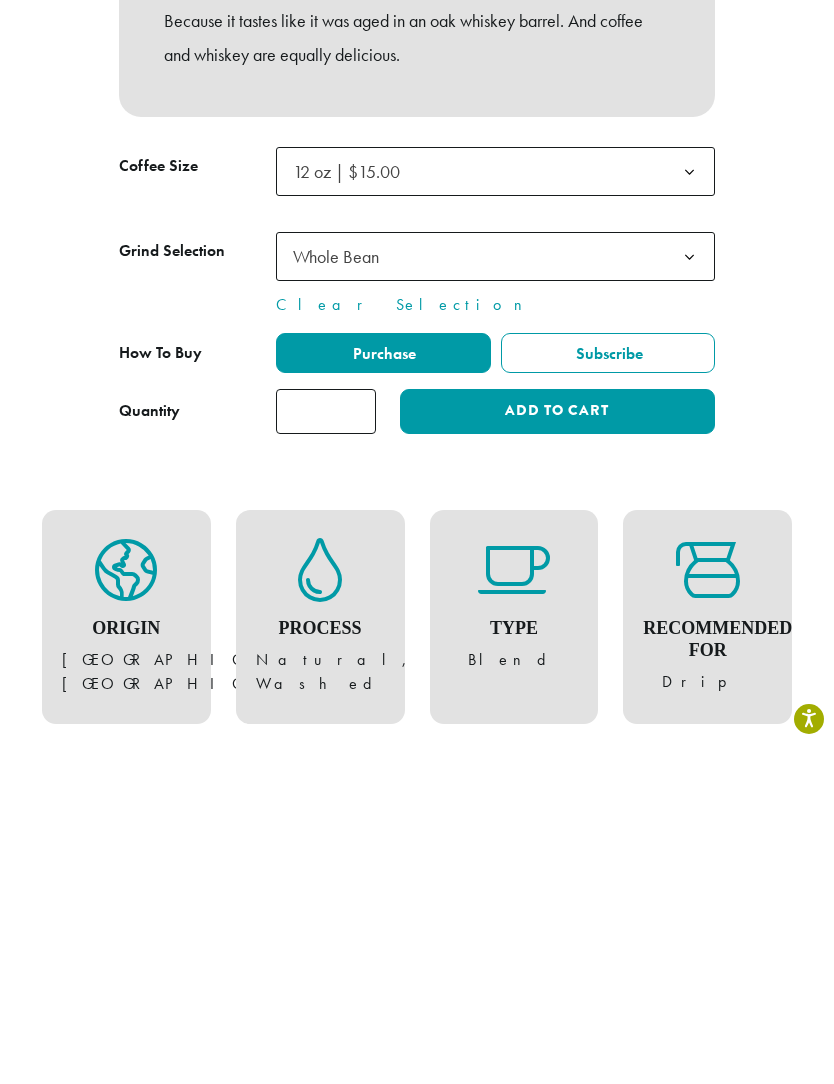 type on "*" 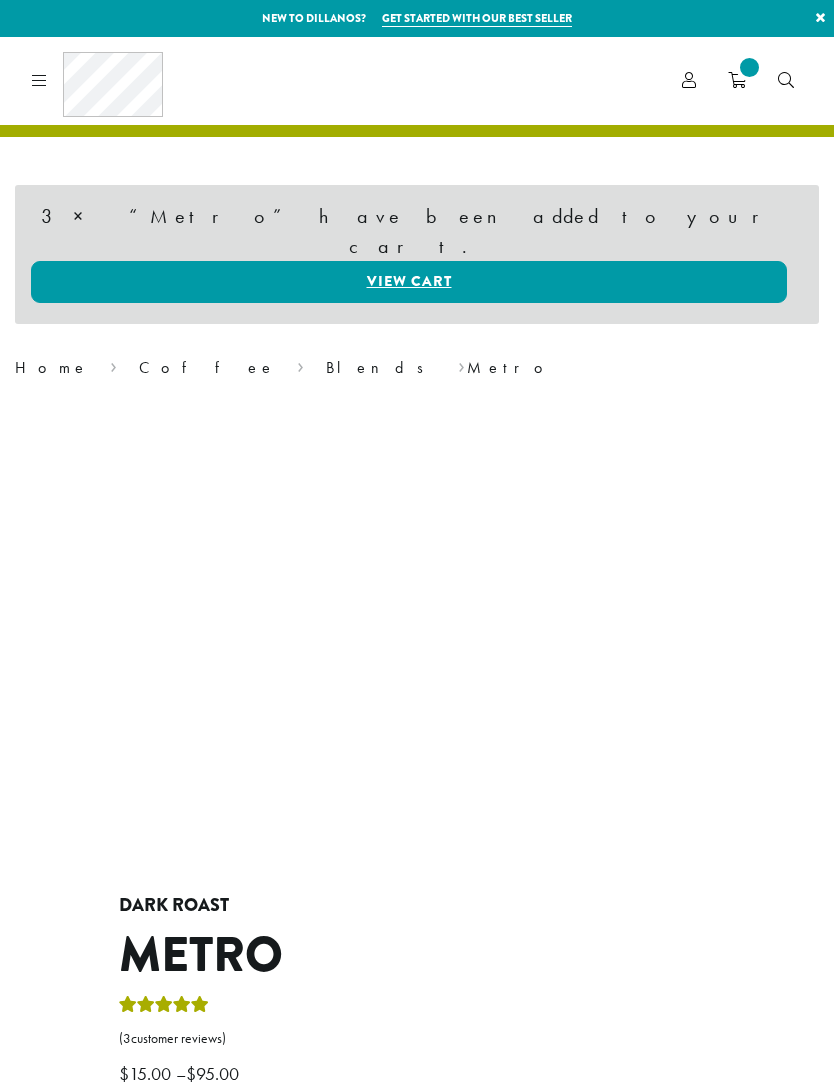 scroll, scrollTop: 0, scrollLeft: 0, axis: both 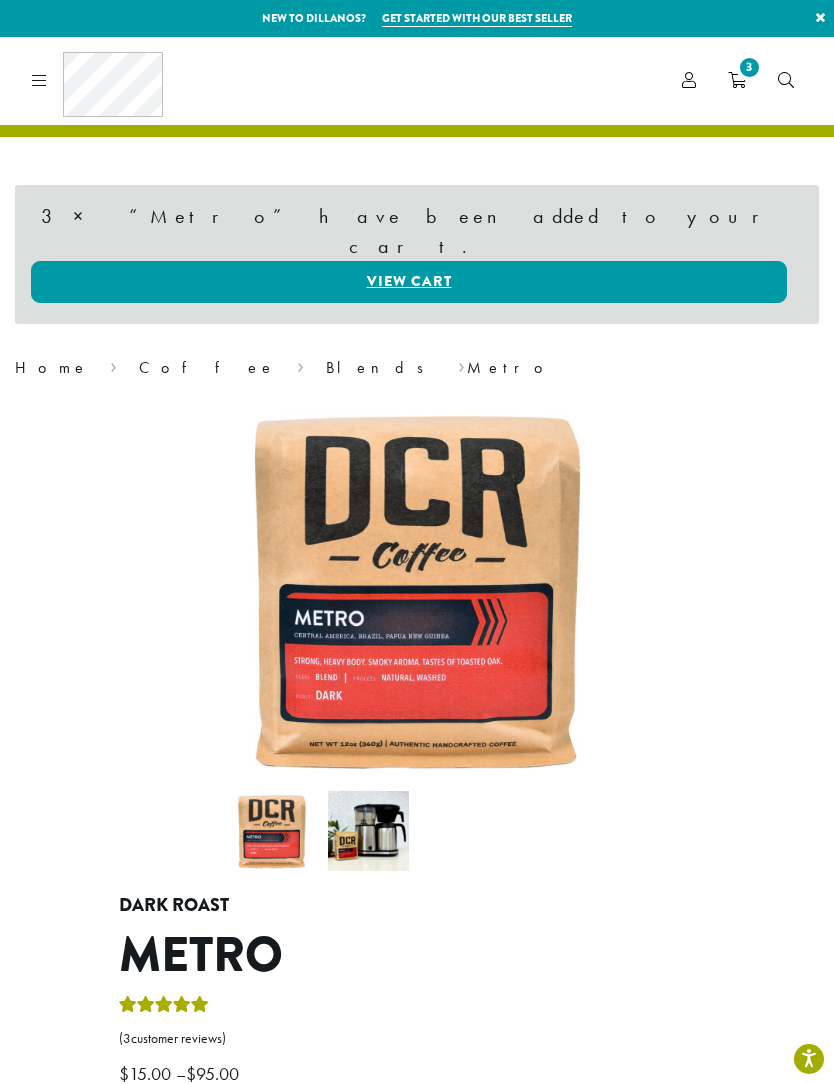 click on "Coffee All Coffees
Best Sellers
Blends
Single Origins
Dillanos Limited
Organic / Fair Trade
One Harvest
Decaf
Cold Brew
Single Serve
Drink Ingredients B22 Syrups
B22 Sauces
B22 Sweeteners
B22 Fruit Beverage Bases
B22 Chocolate Powders
B22 Blender Mixes
B22 Chai
Tea
Lotus Energy Drinks
Accessories
Merchandise New Arrivals
For Baristas
Clothing
Drinkware
Hydro Flask
Books
Swag
Gift Cards
On Sale
Brewing Barista Tools
Drip
French Press
Pour Over
Chemex
Cold Brew
Grinding
Filters
Kettles
Carafes
Shop
All Coffee
Drink Ingredients
DCR Merchandise
Brew & Serve
Businesses
Subscriptions
Contact
Blog" at bounding box center [93, 80] 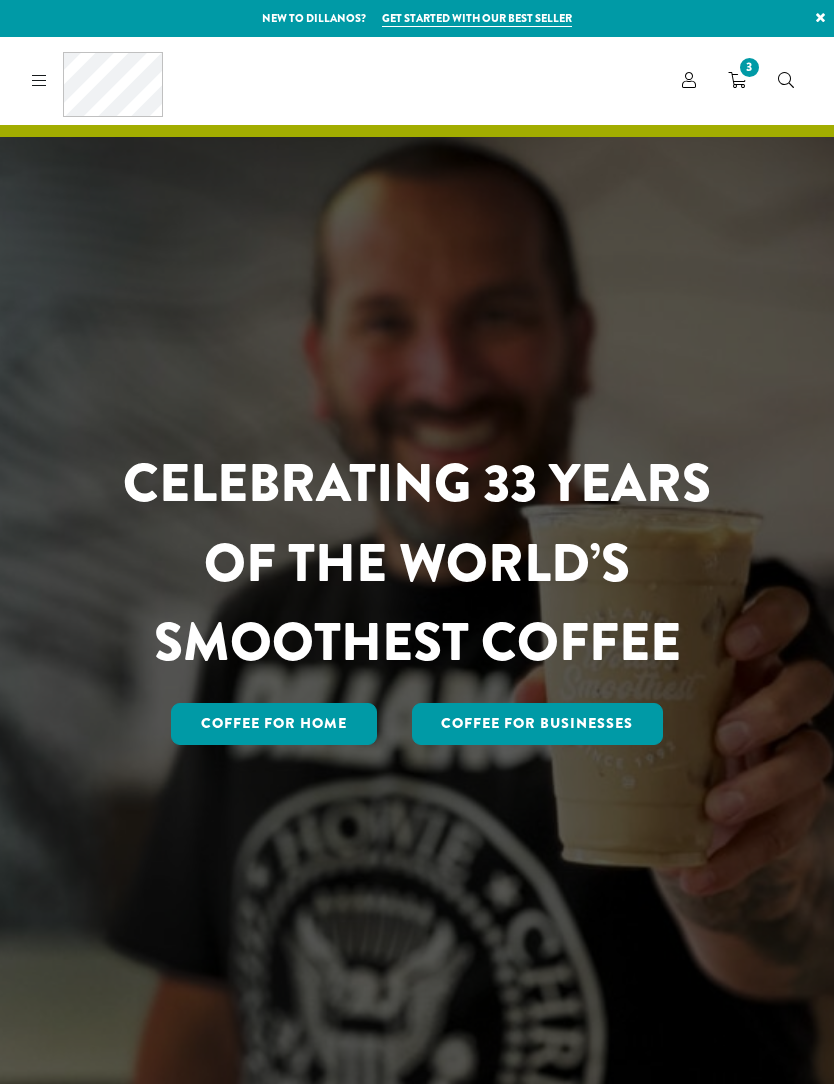 scroll, scrollTop: 0, scrollLeft: 0, axis: both 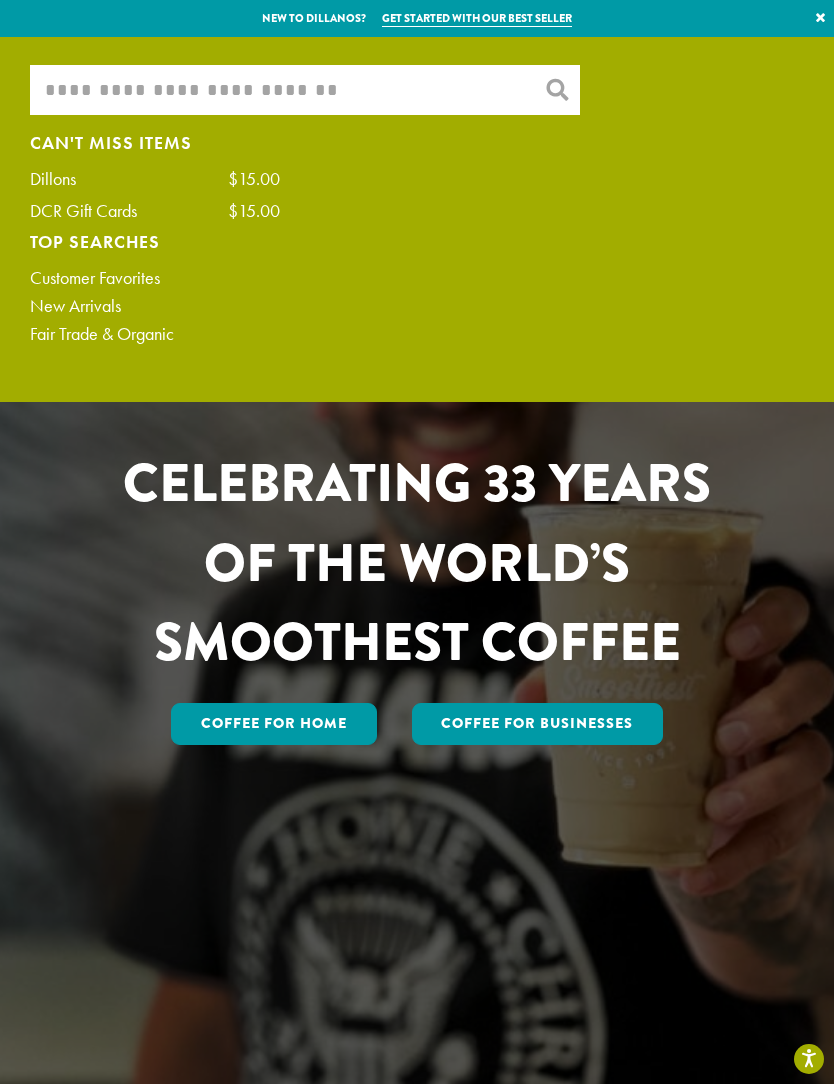 click on "Dillons" at bounding box center [63, 179] 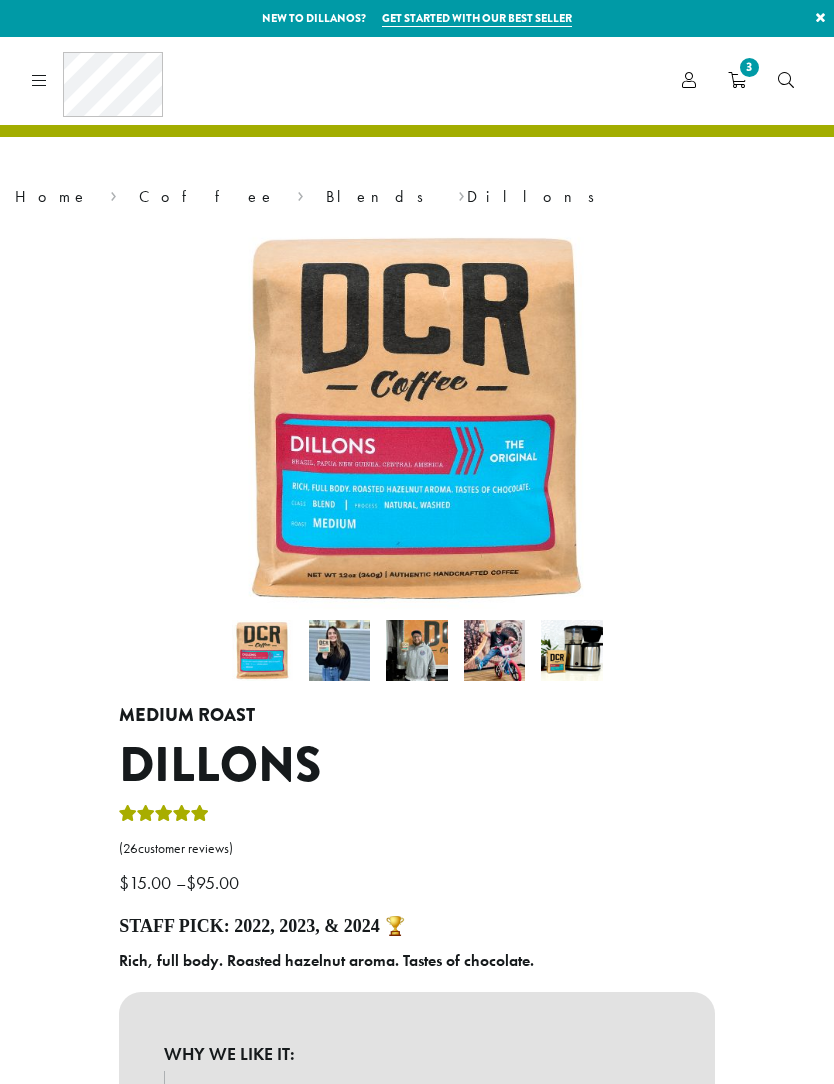 scroll, scrollTop: 0, scrollLeft: 0, axis: both 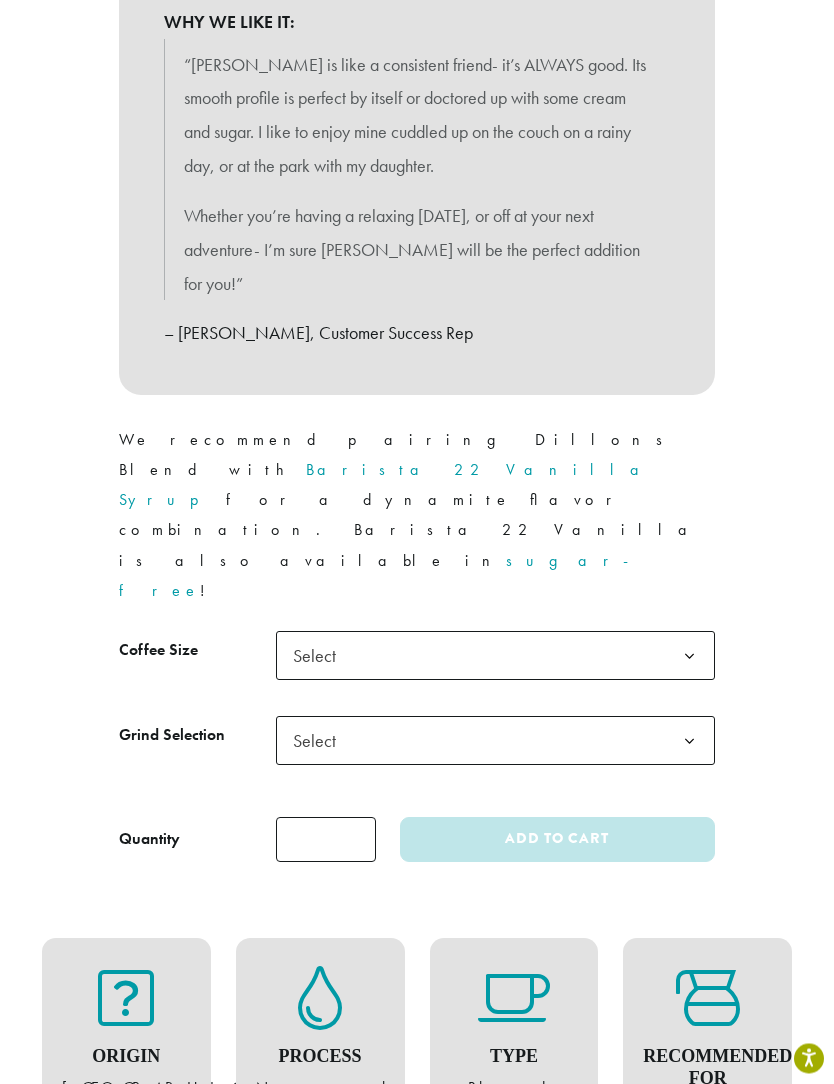 click 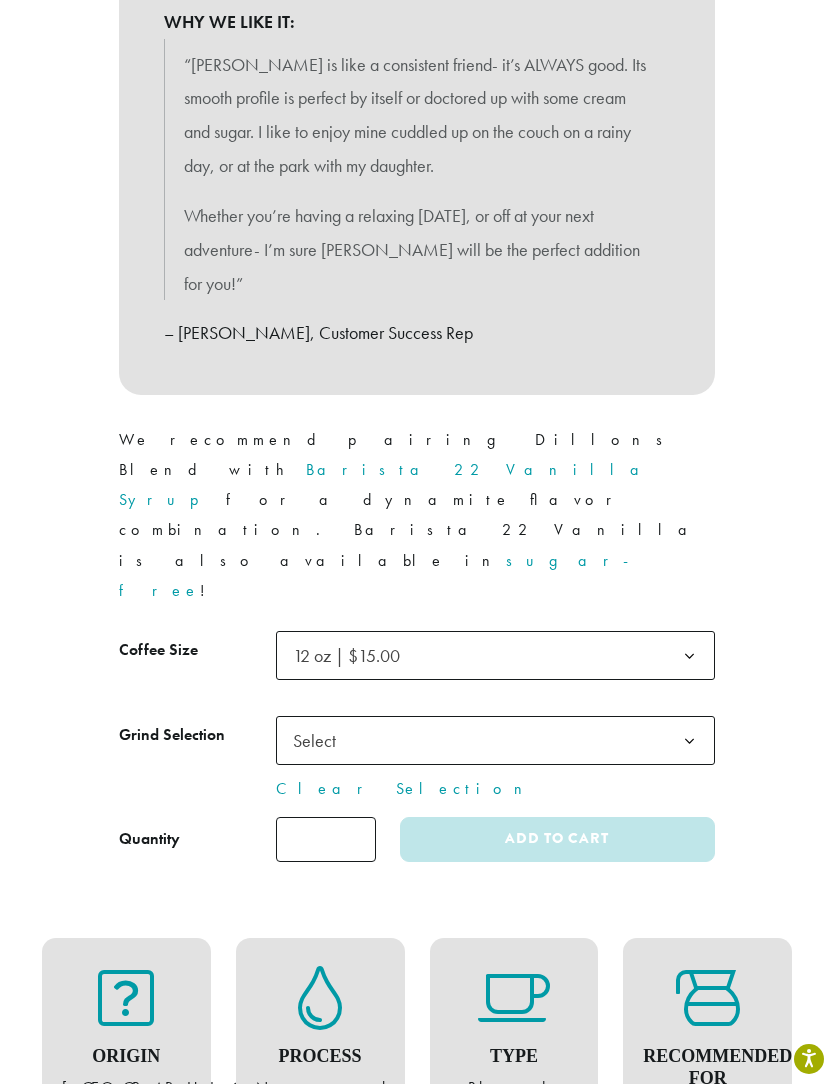 click 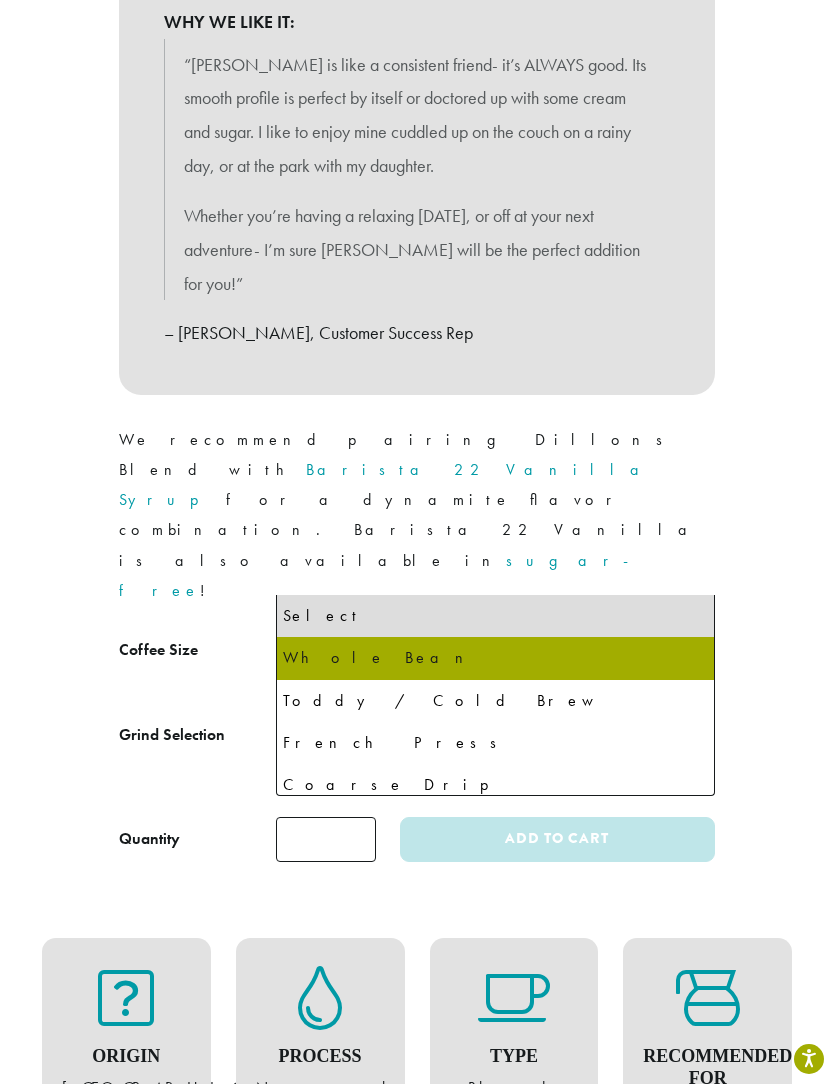 select on "*********" 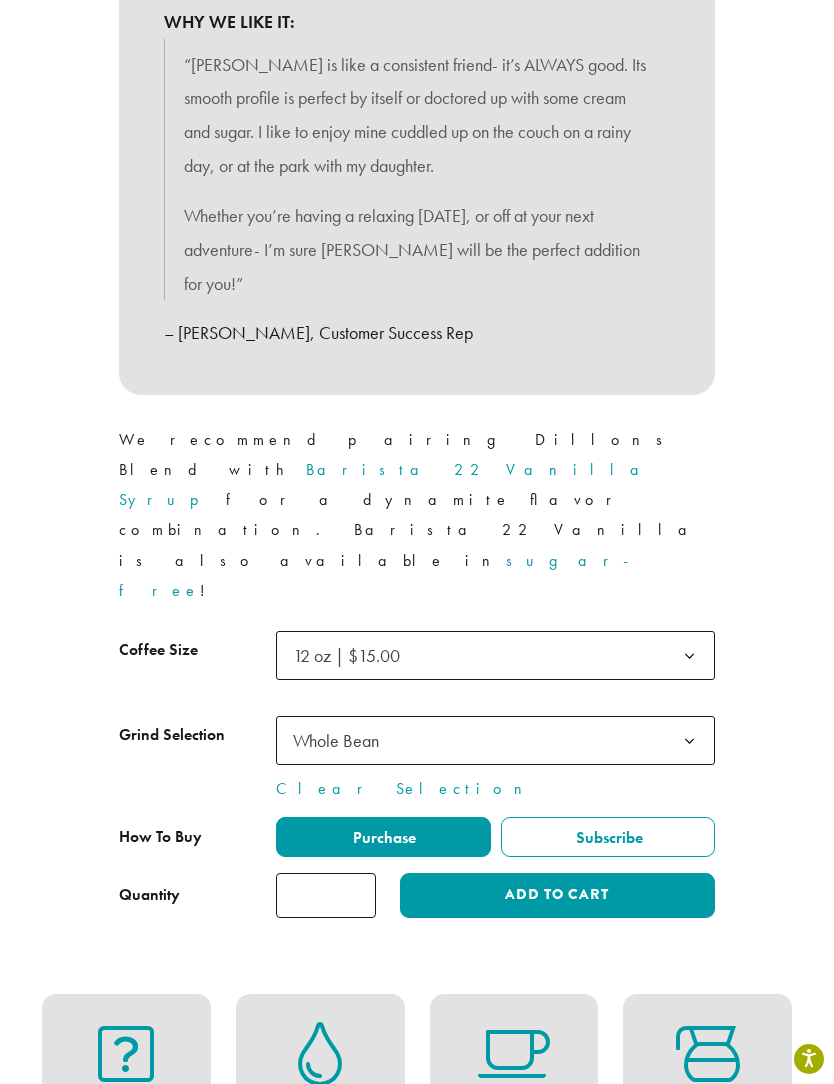 click on "Add to cart" 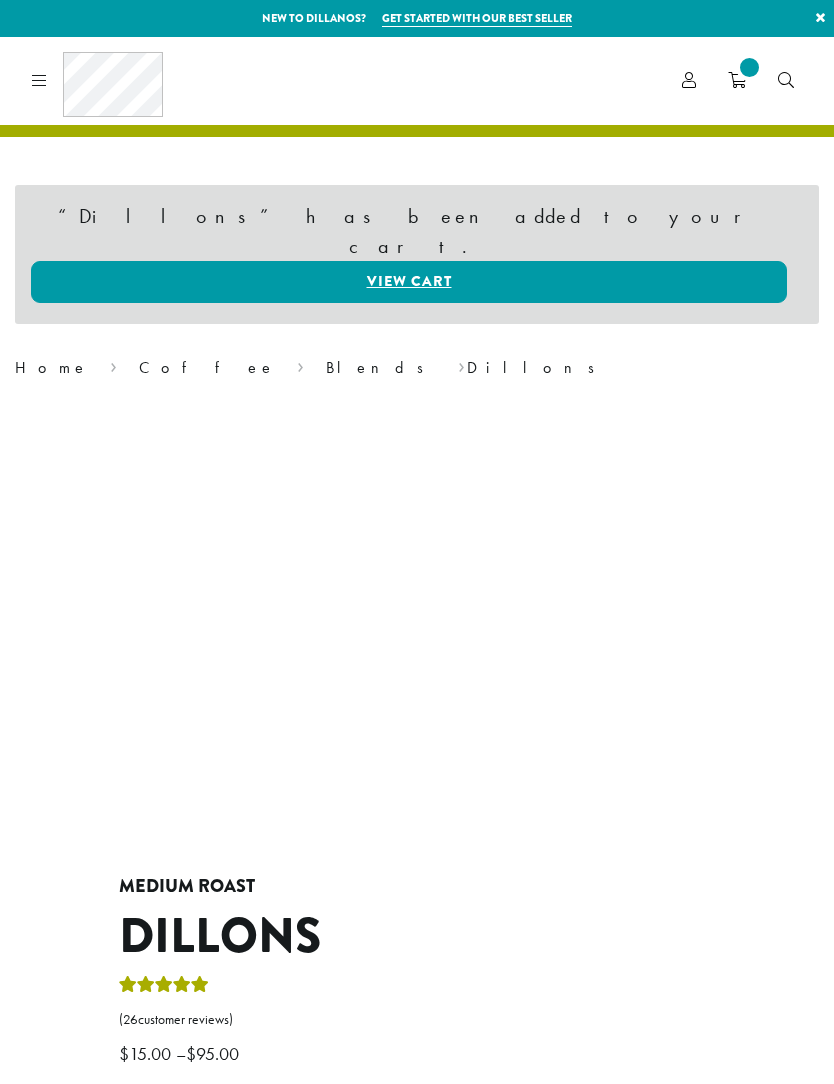 scroll, scrollTop: 0, scrollLeft: 0, axis: both 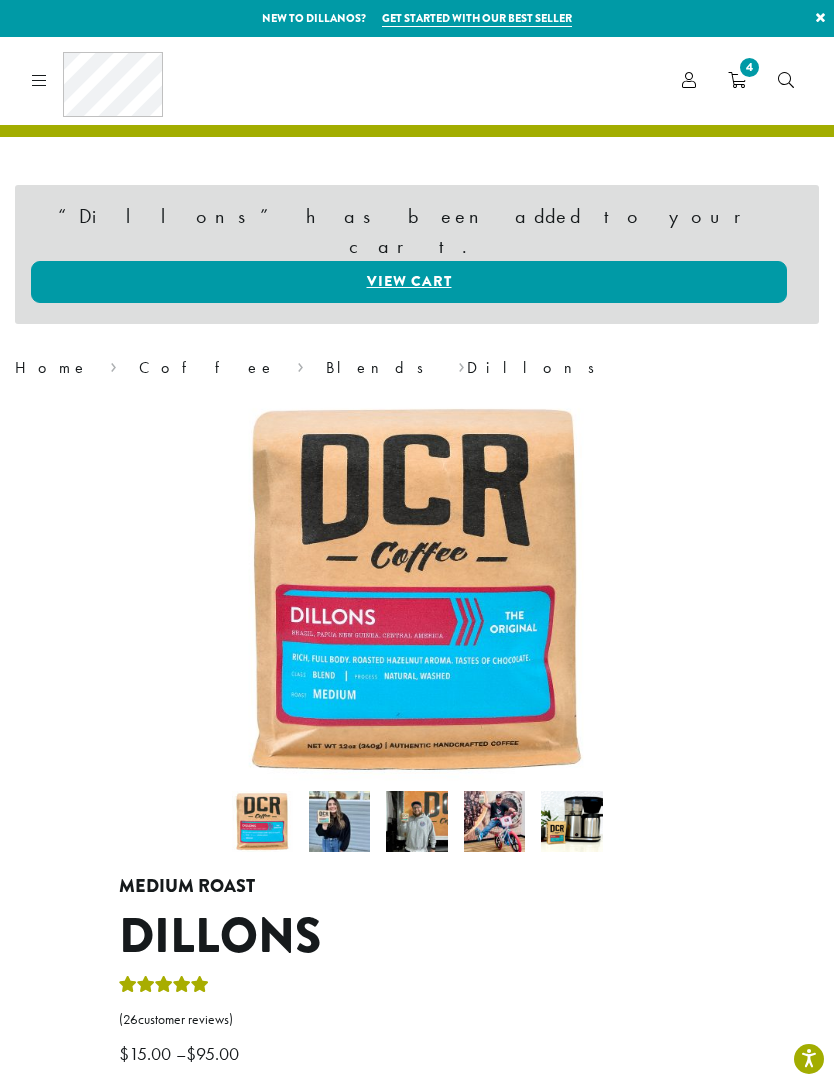 click on "4" at bounding box center [737, 80] 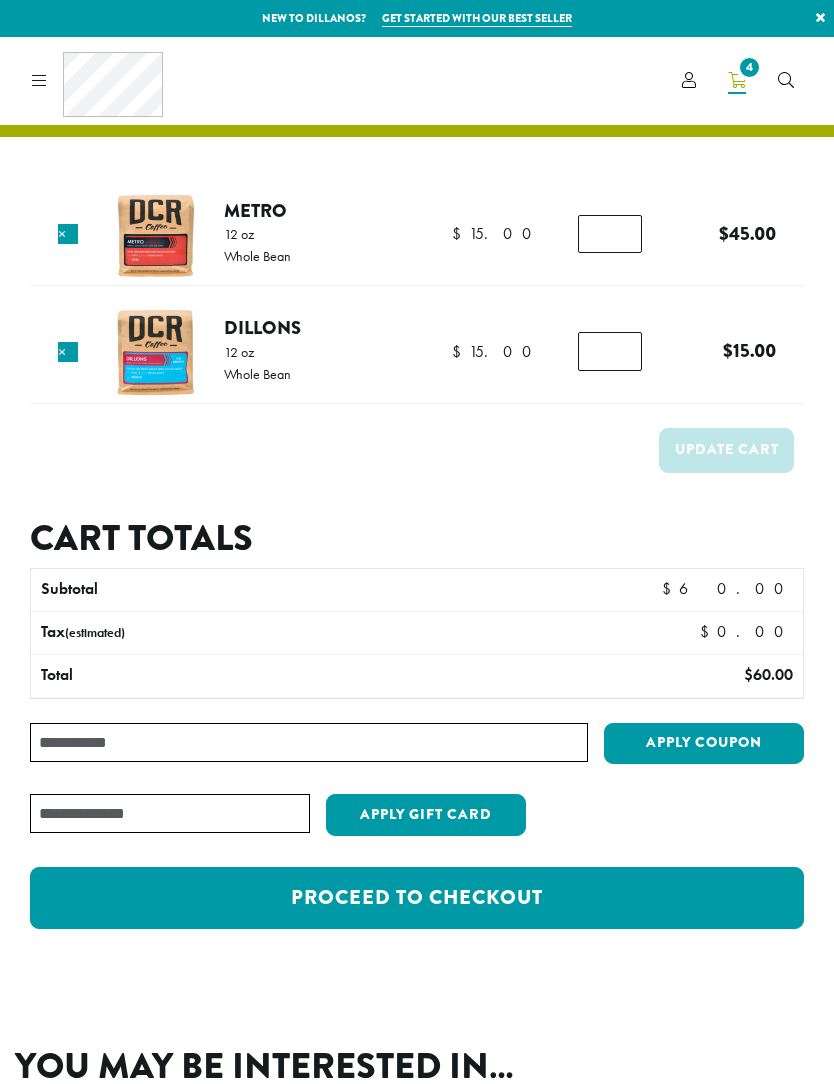 scroll, scrollTop: 0, scrollLeft: 0, axis: both 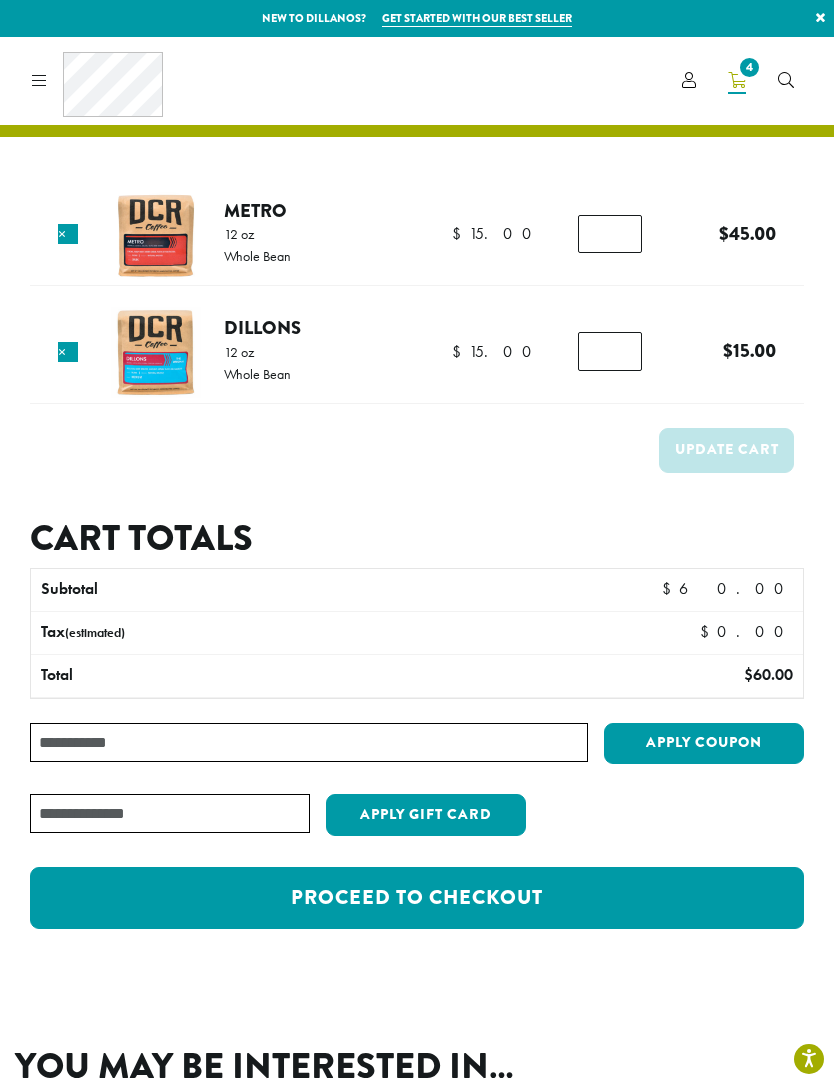 click on "Proceed to checkout" at bounding box center (417, 898) 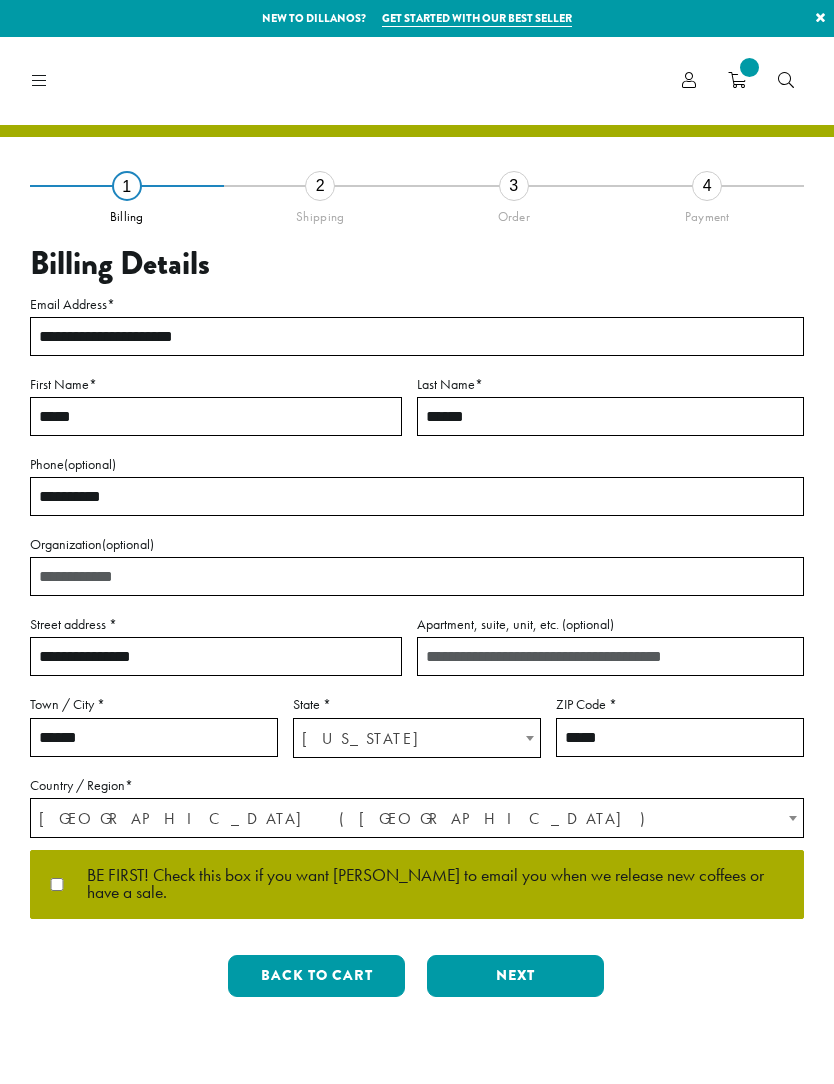 select on "**" 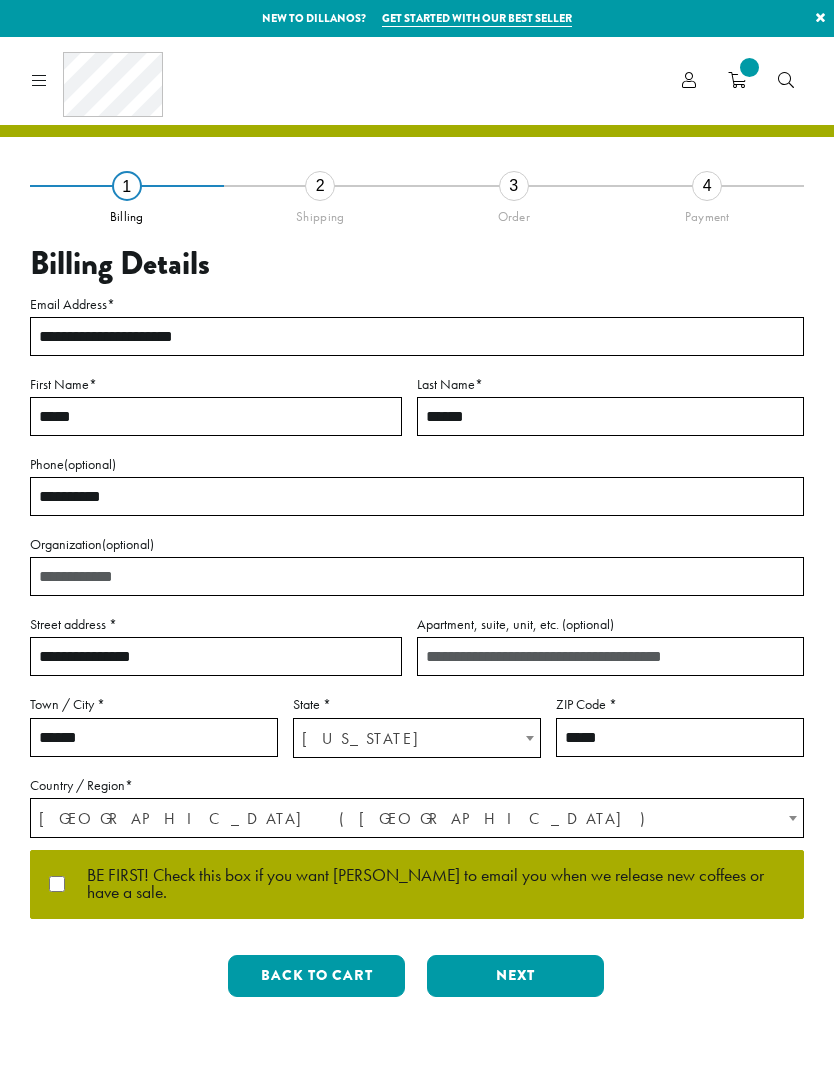 scroll, scrollTop: 0, scrollLeft: 0, axis: both 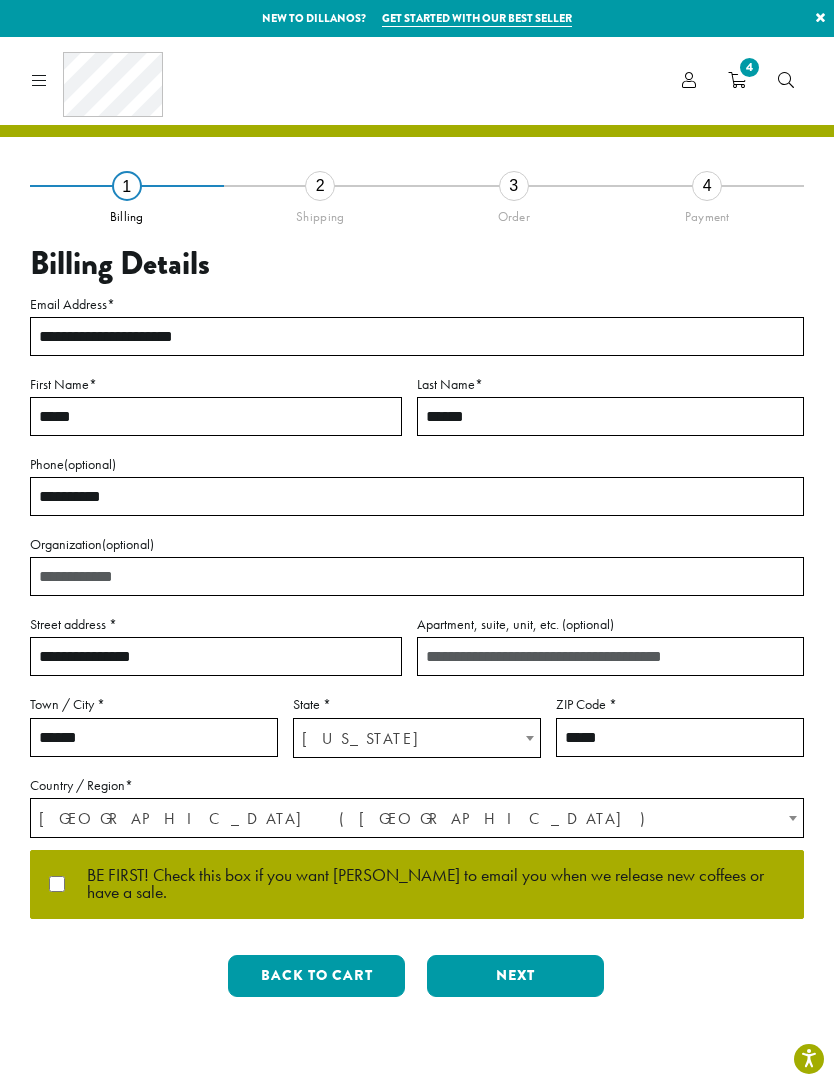 click on "Next" at bounding box center (515, 976) 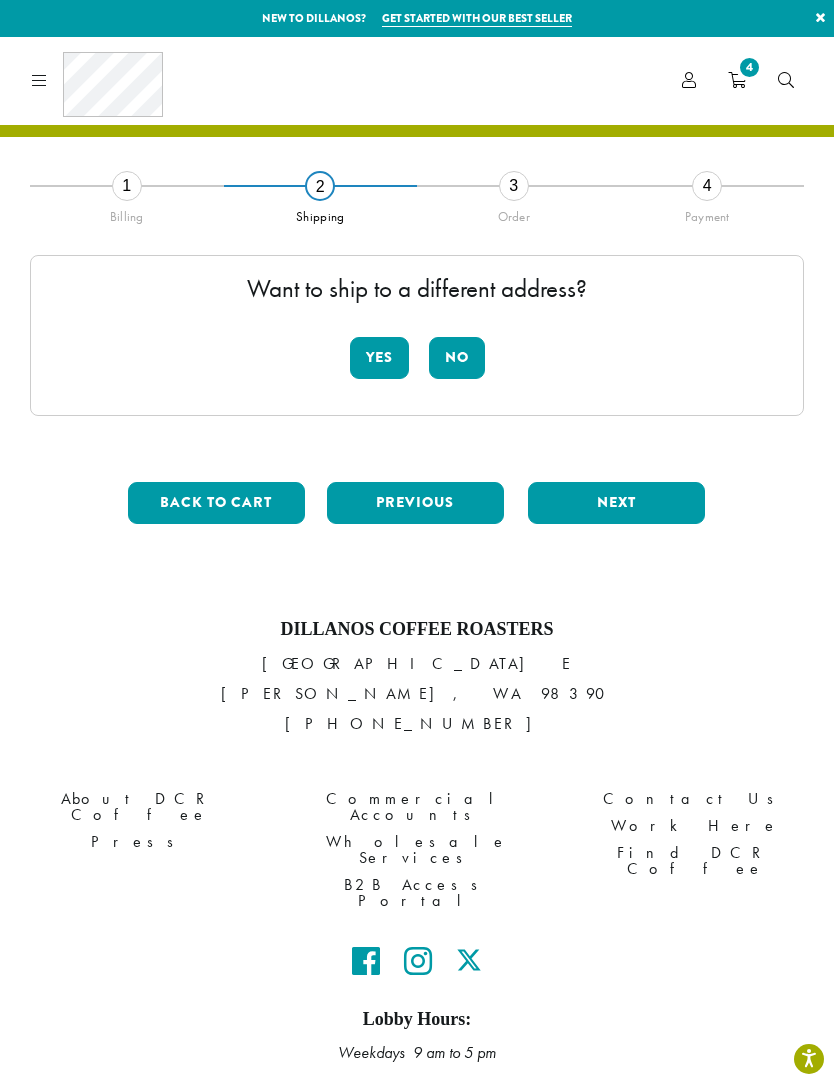 click on "No" at bounding box center [457, 358] 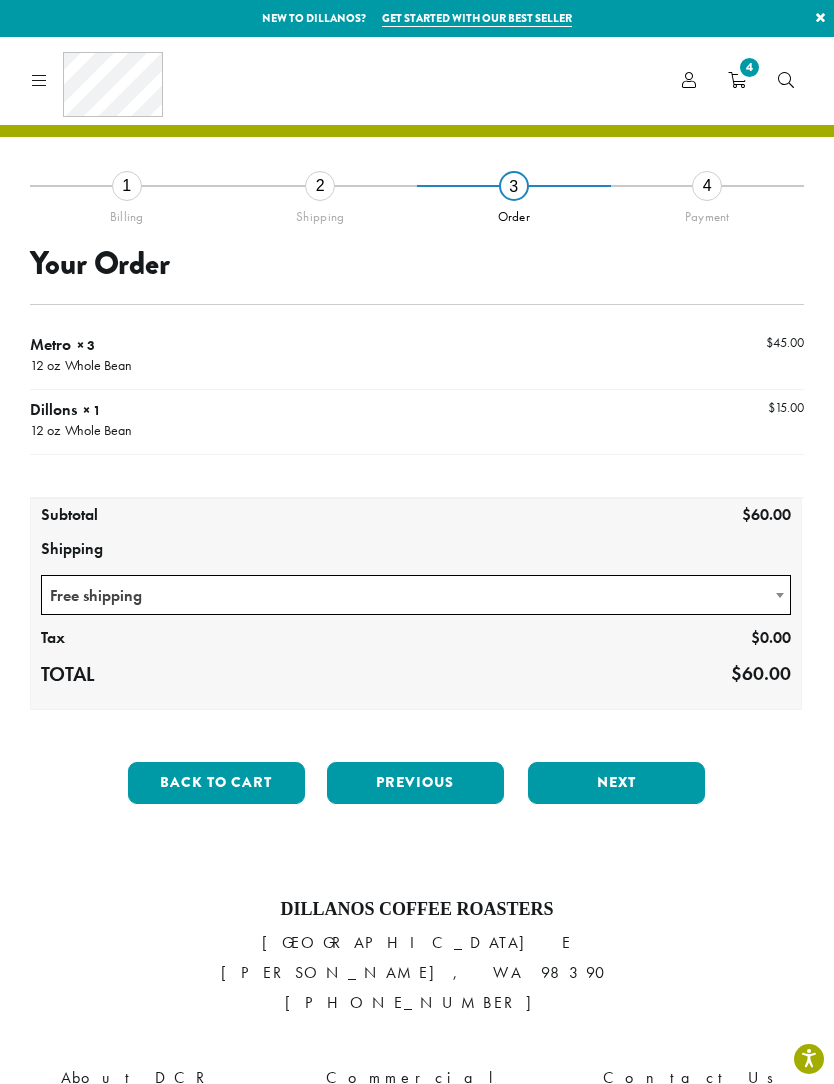 click on "Next" at bounding box center (616, 783) 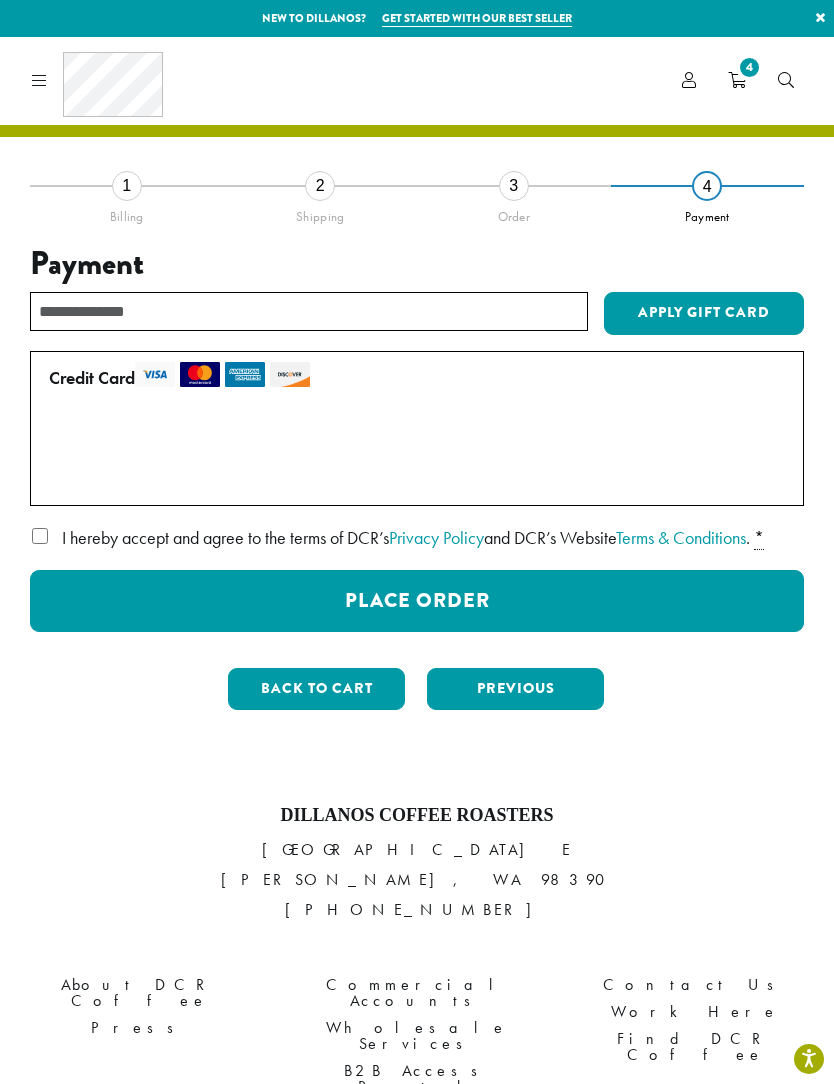 click on "Place Order" at bounding box center (417, 601) 